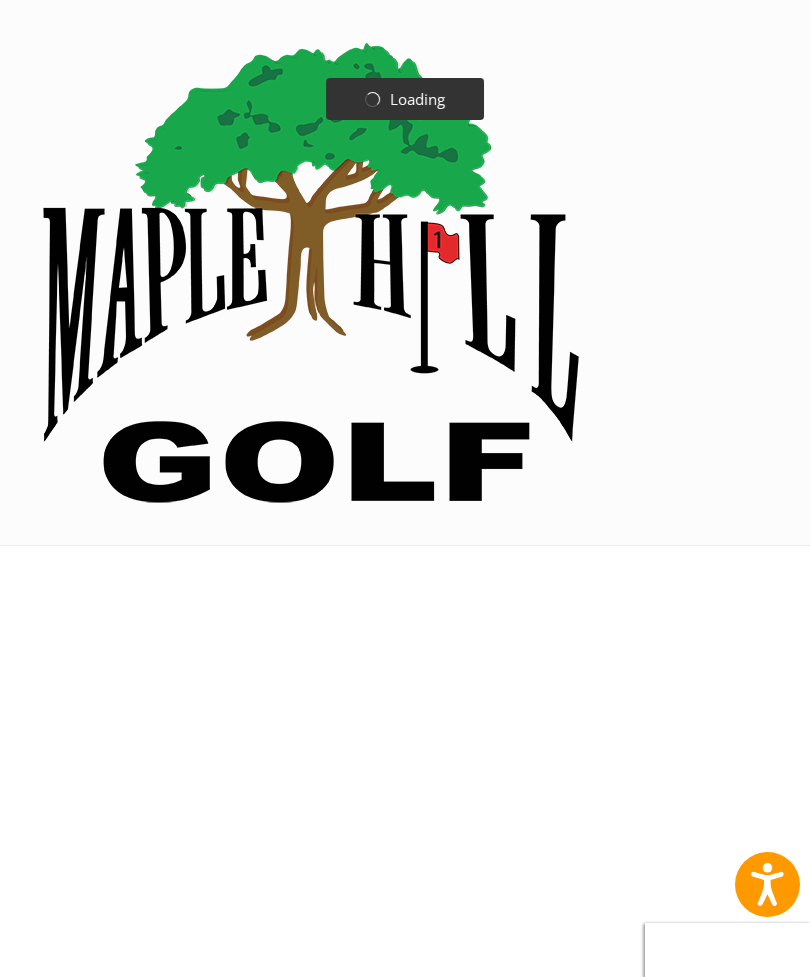 scroll, scrollTop: 0, scrollLeft: 0, axis: both 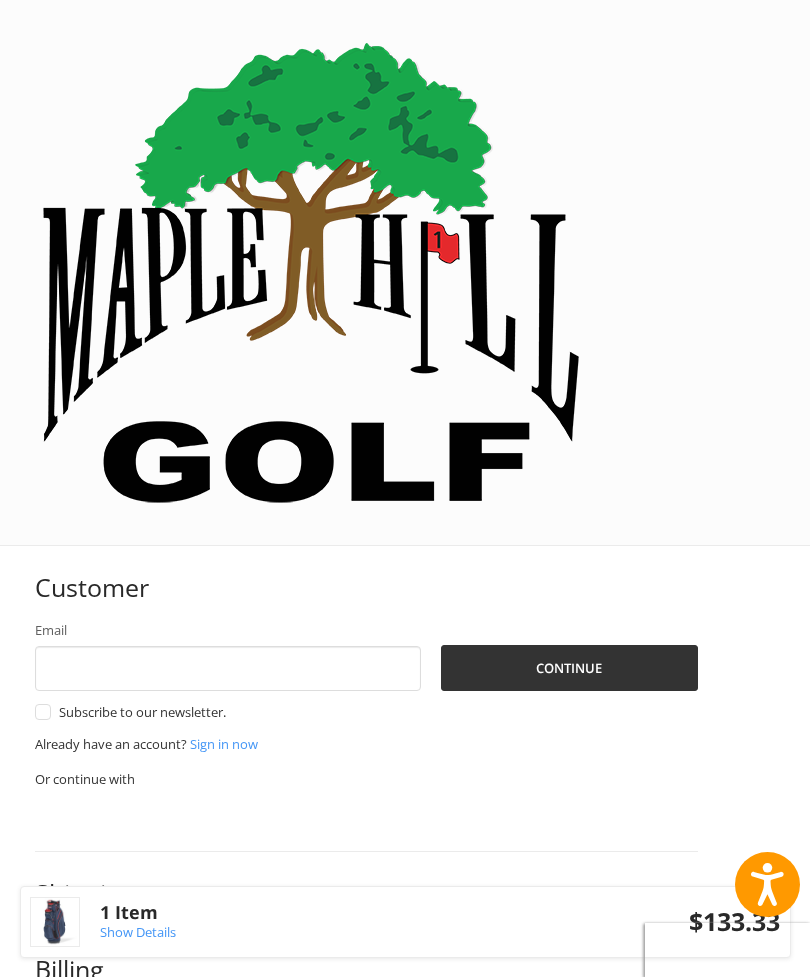 click on "1 Item" at bounding box center (270, 912) 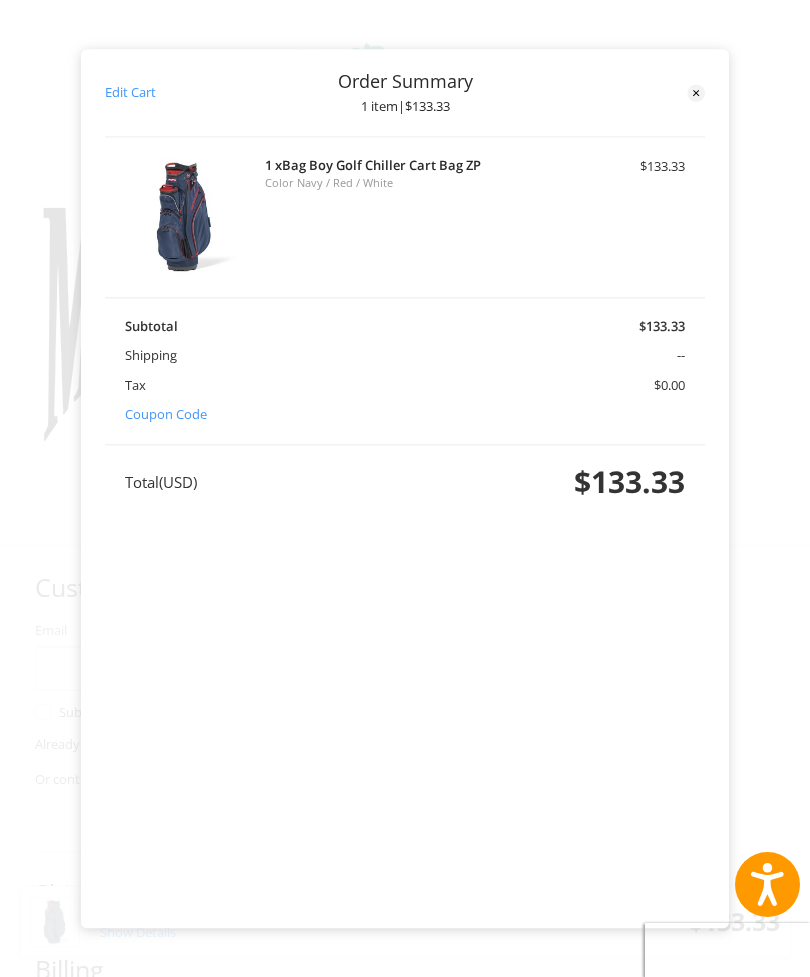 click on "Coupon Code" at bounding box center (166, 414) 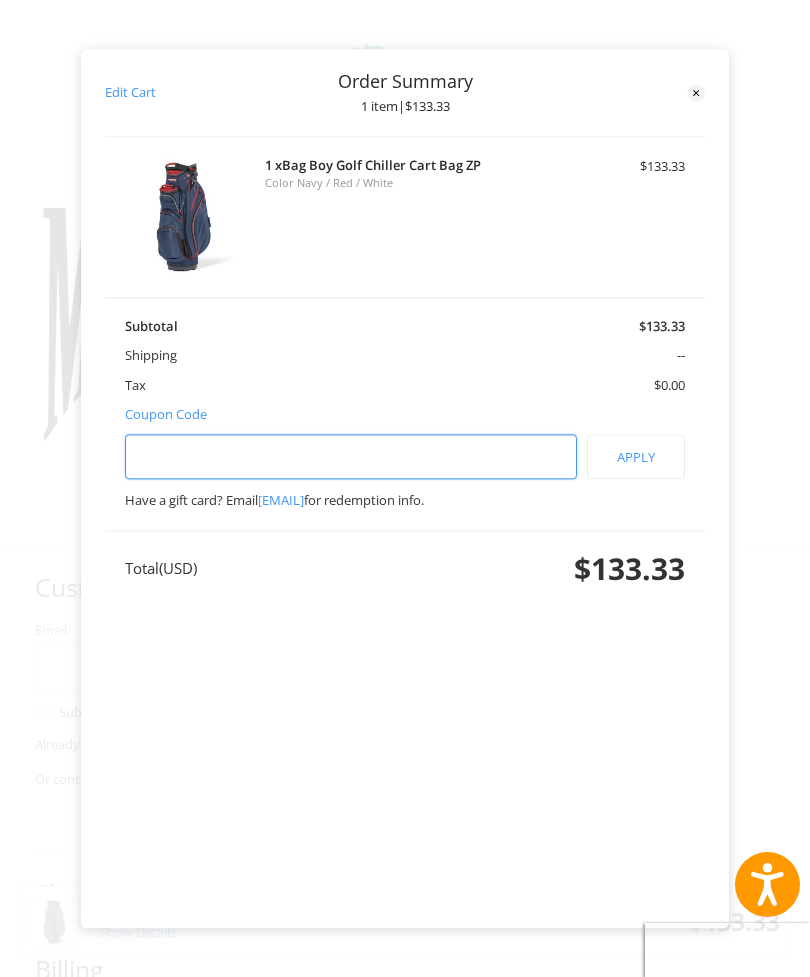 click at bounding box center (351, 456) 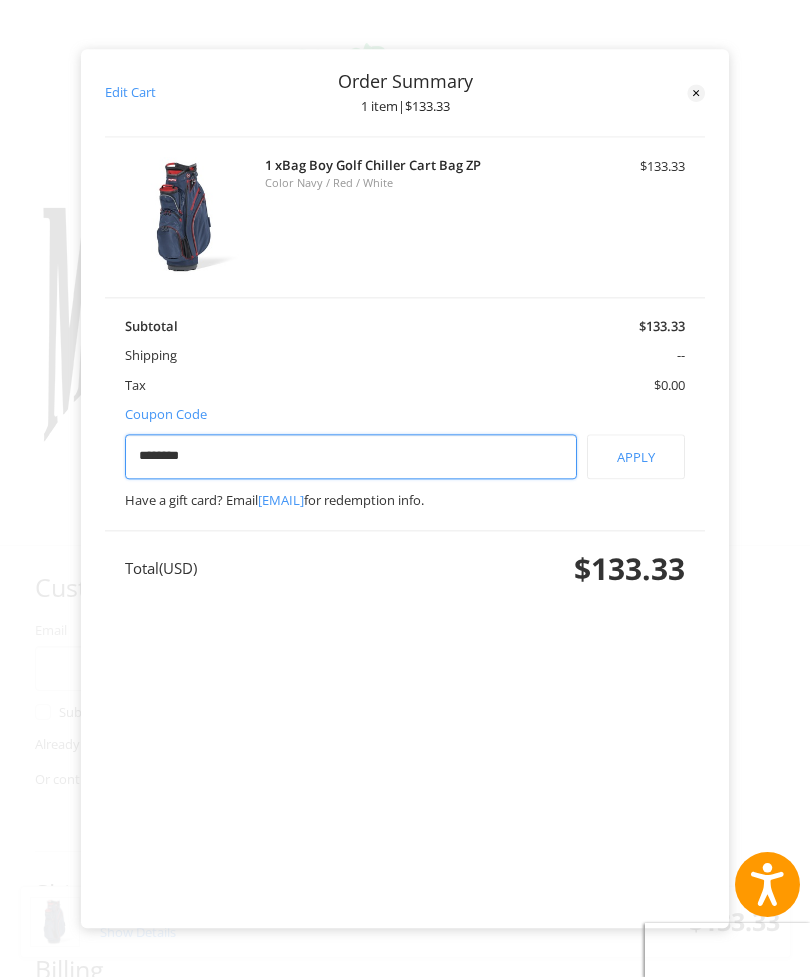 type on "********" 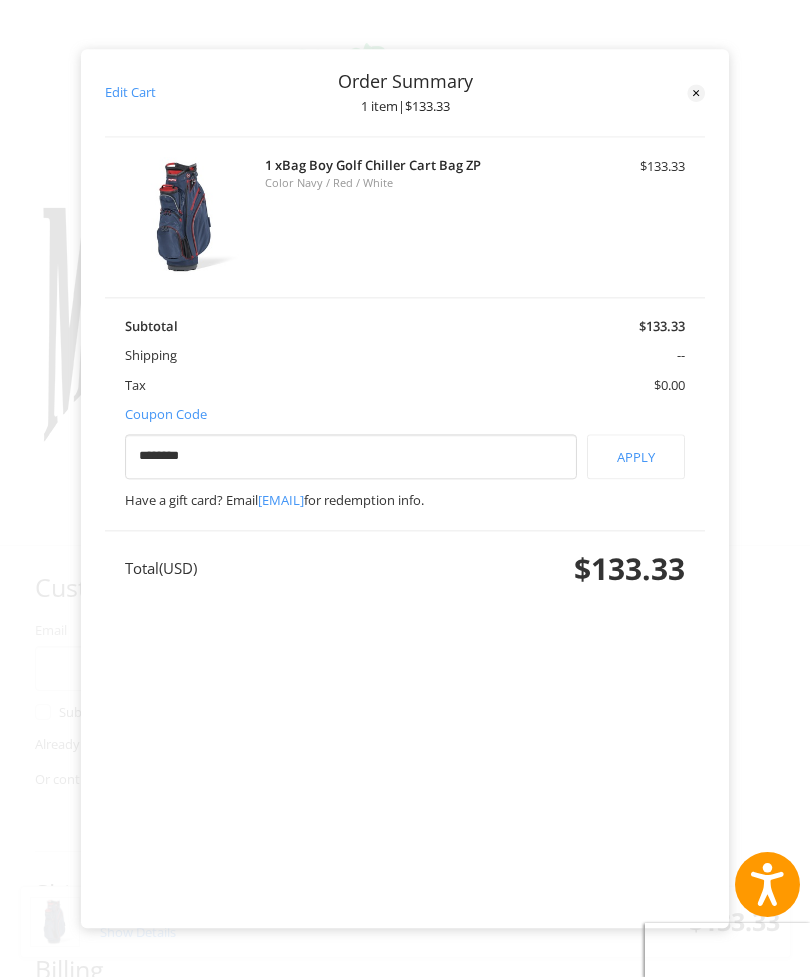 click on "Apply" at bounding box center (636, 456) 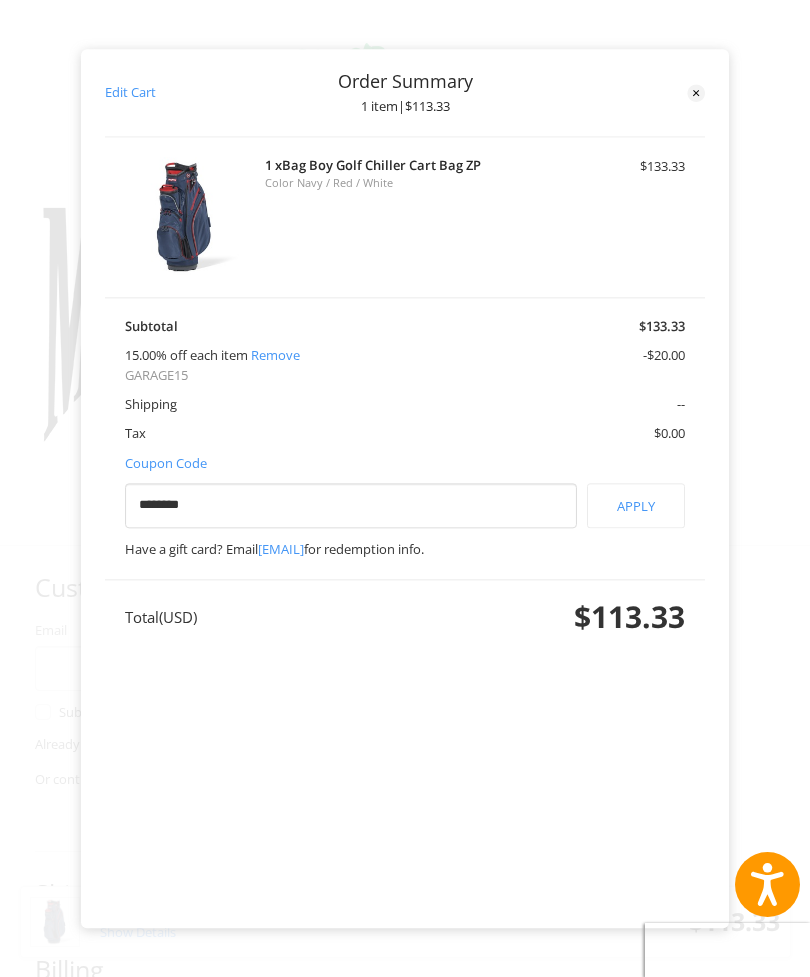 click at bounding box center (696, 93) 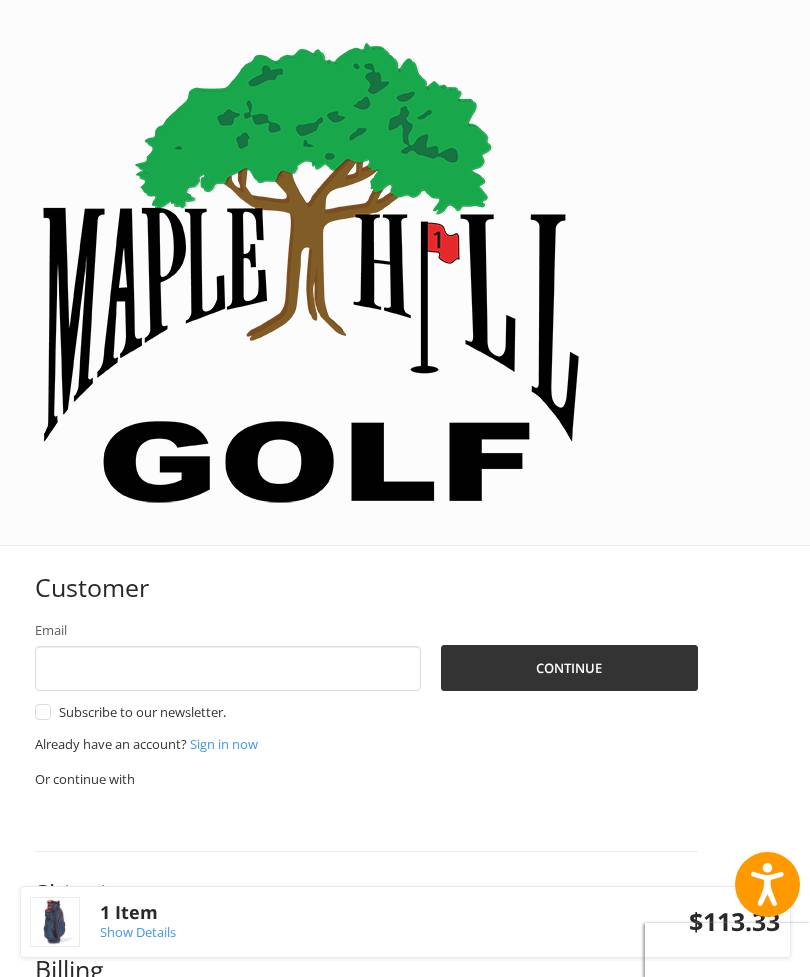 click at bounding box center (366, 820) 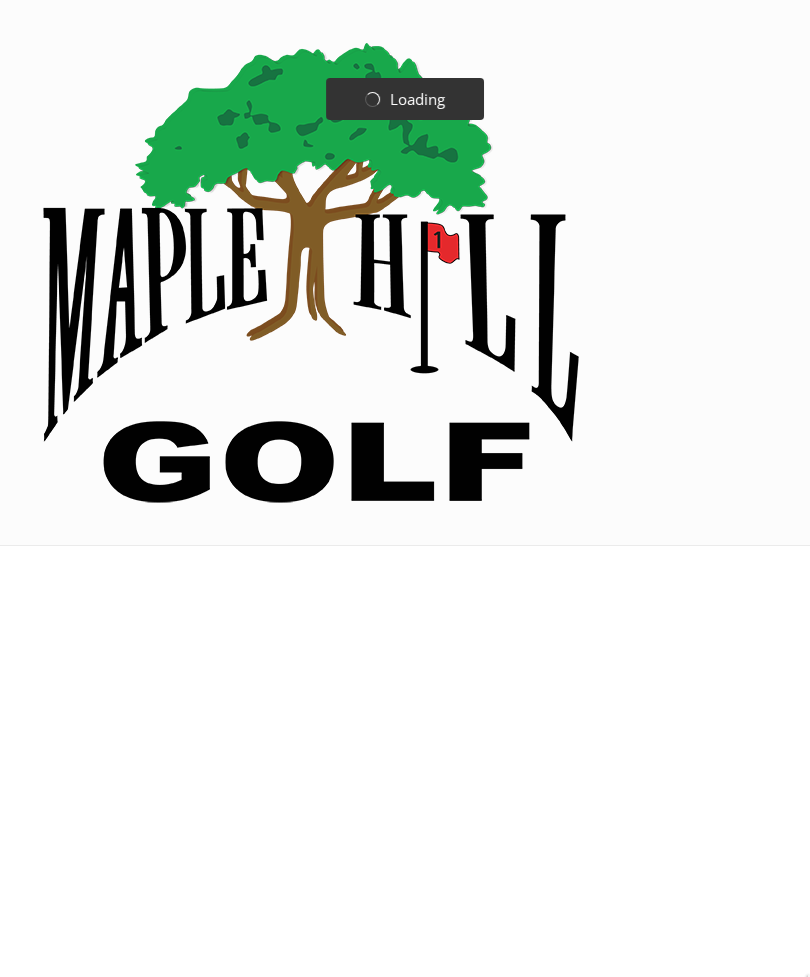 scroll, scrollTop: 0, scrollLeft: 0, axis: both 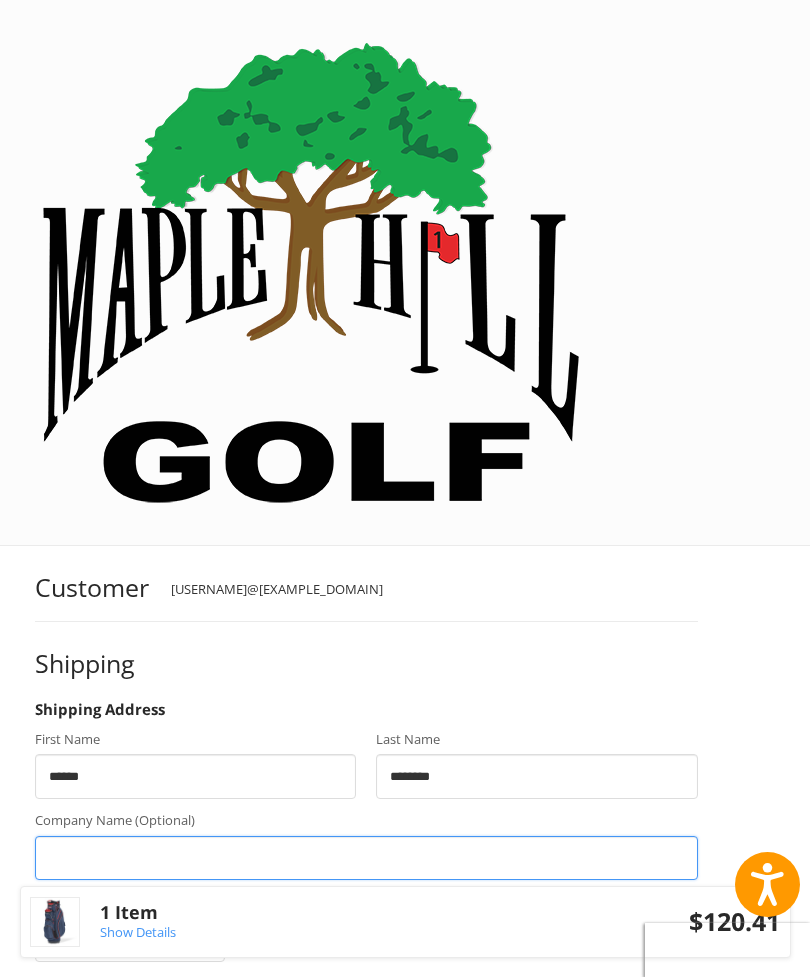 click on "Company Name   (Optional)" at bounding box center [366, 858] 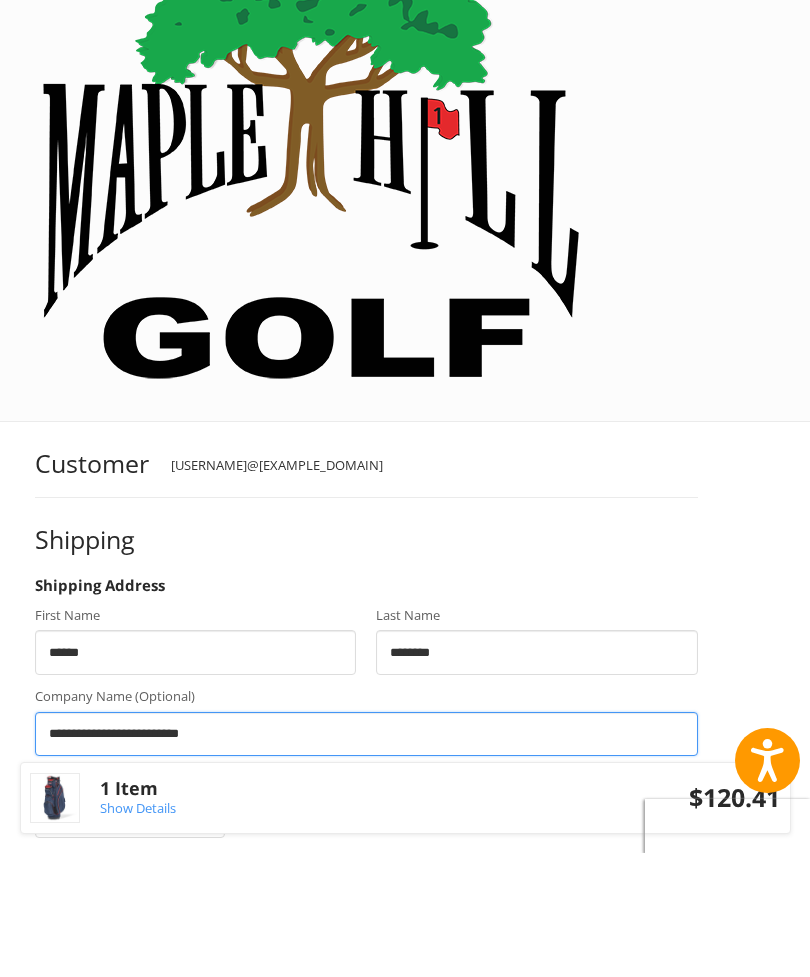type on "**********" 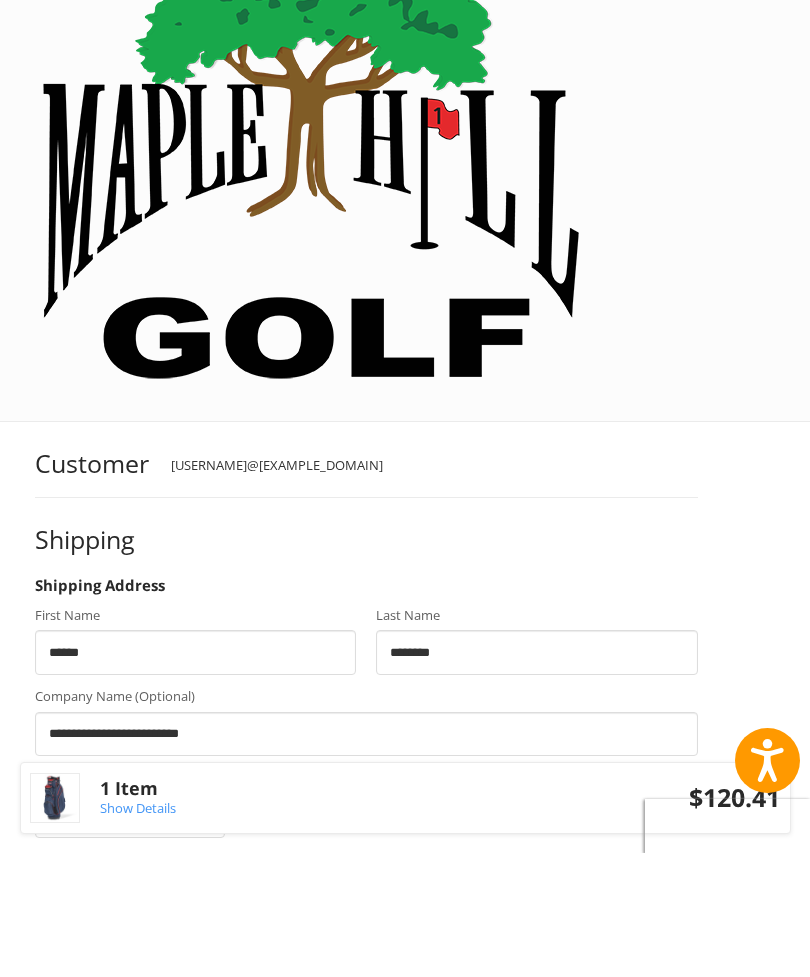 click on "**********" at bounding box center (366, 1102) 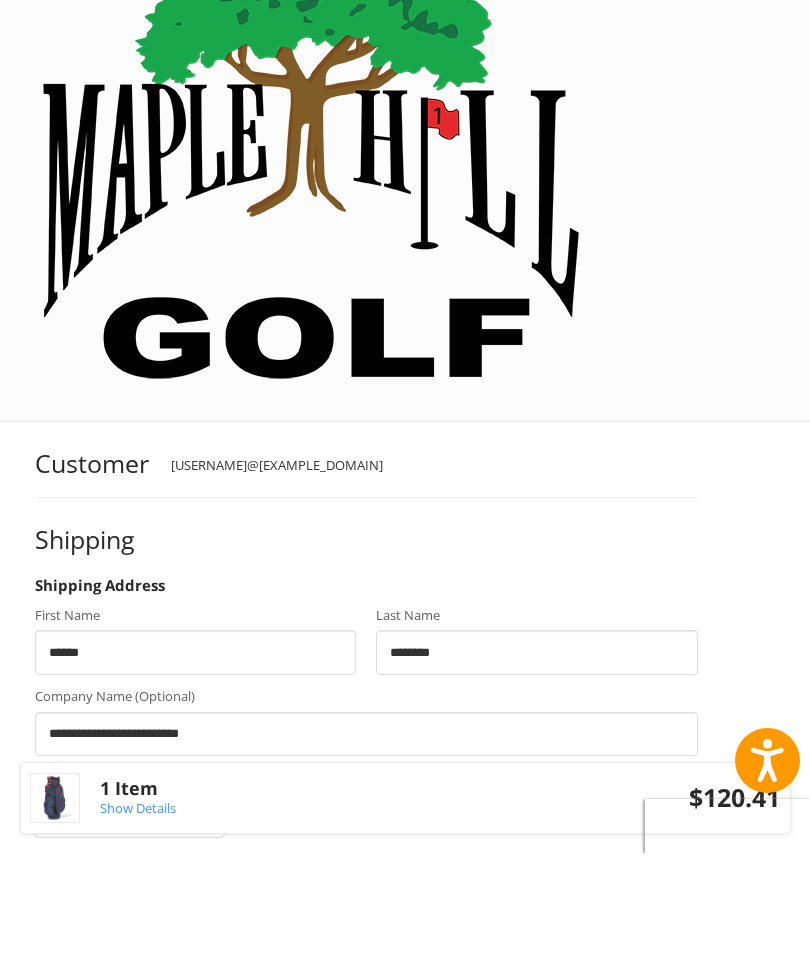 type on "*" 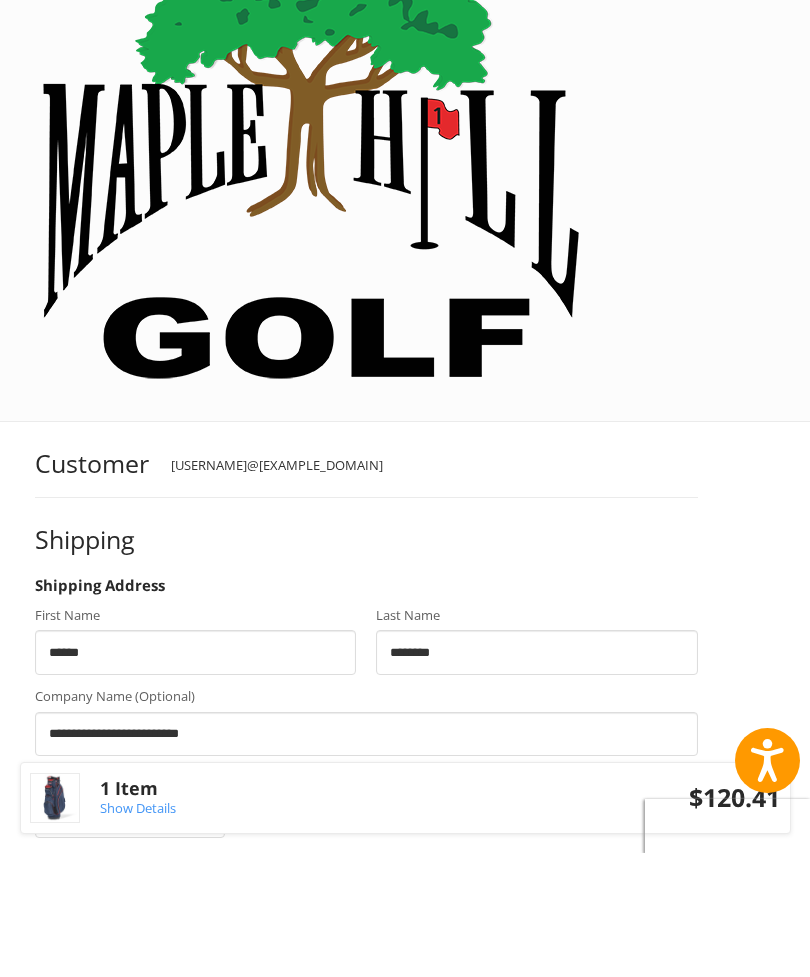 type 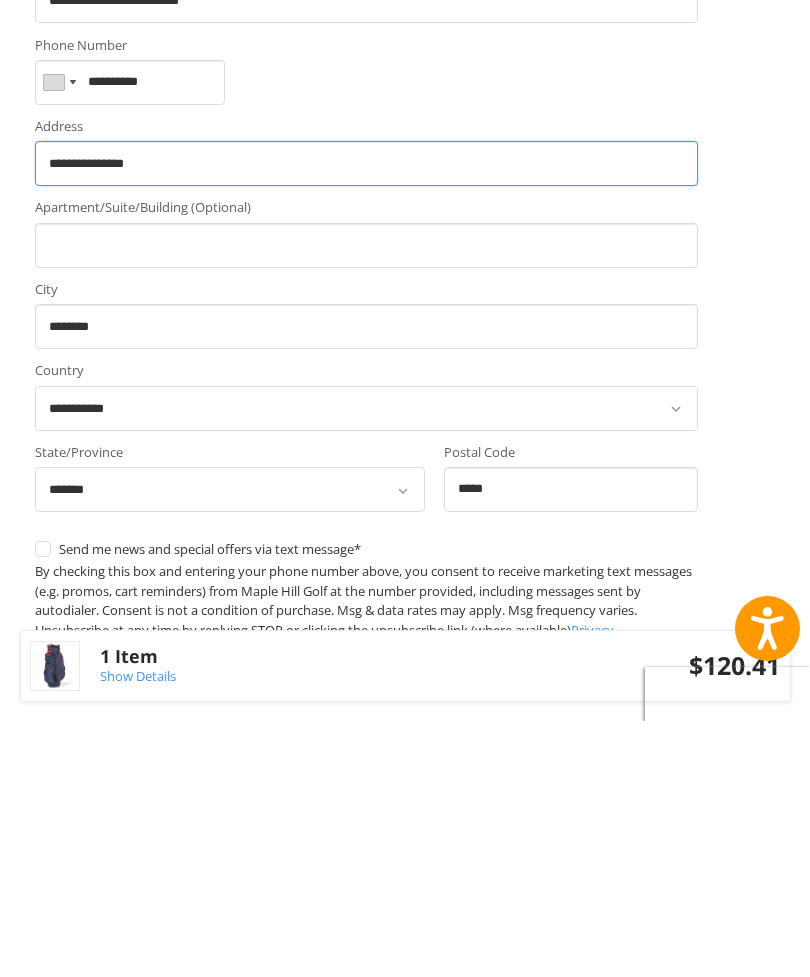 scroll, scrollTop: 602, scrollLeft: 0, axis: vertical 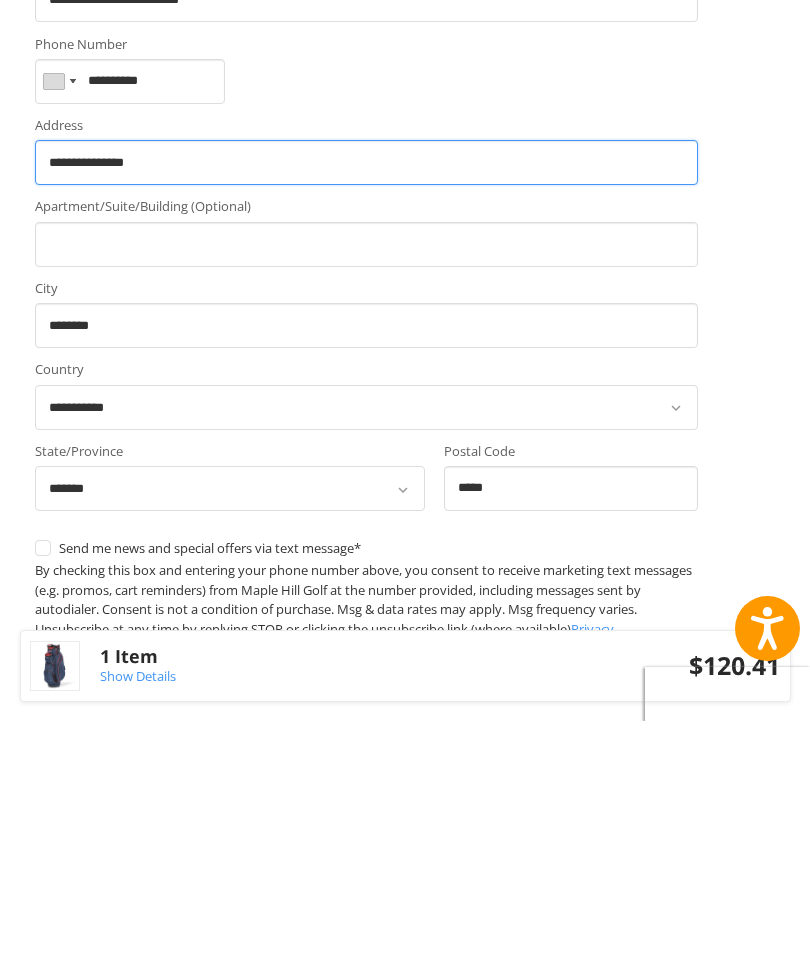 type on "**********" 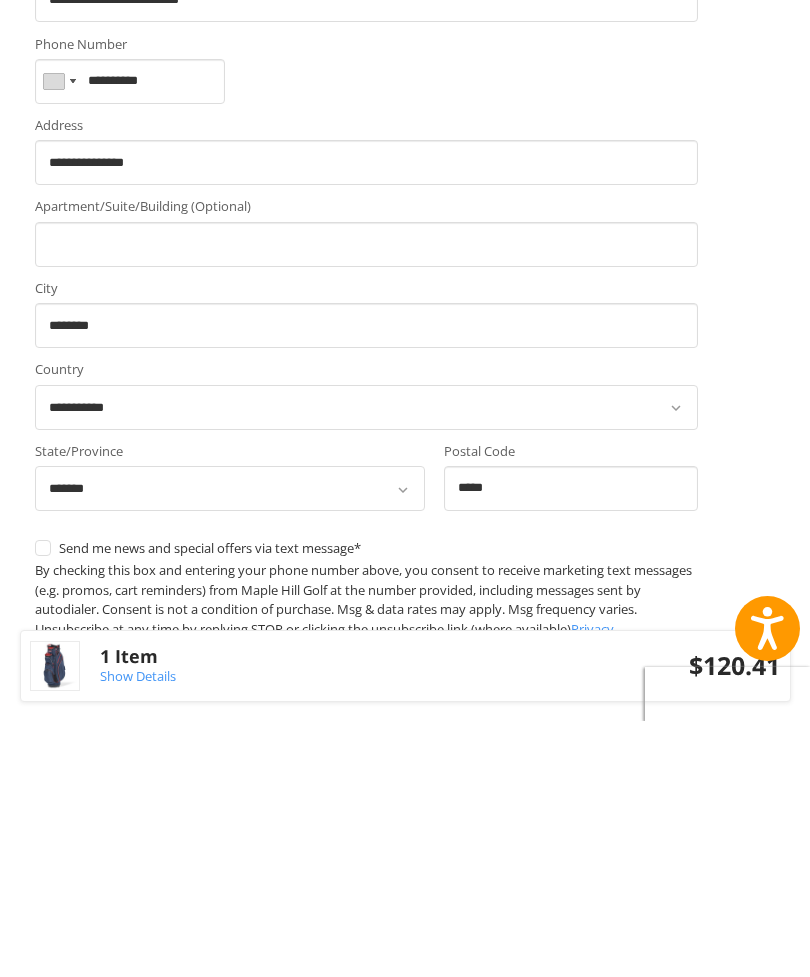 click on "My billing address is the same as my shipping address." at bounding box center [366, 940] 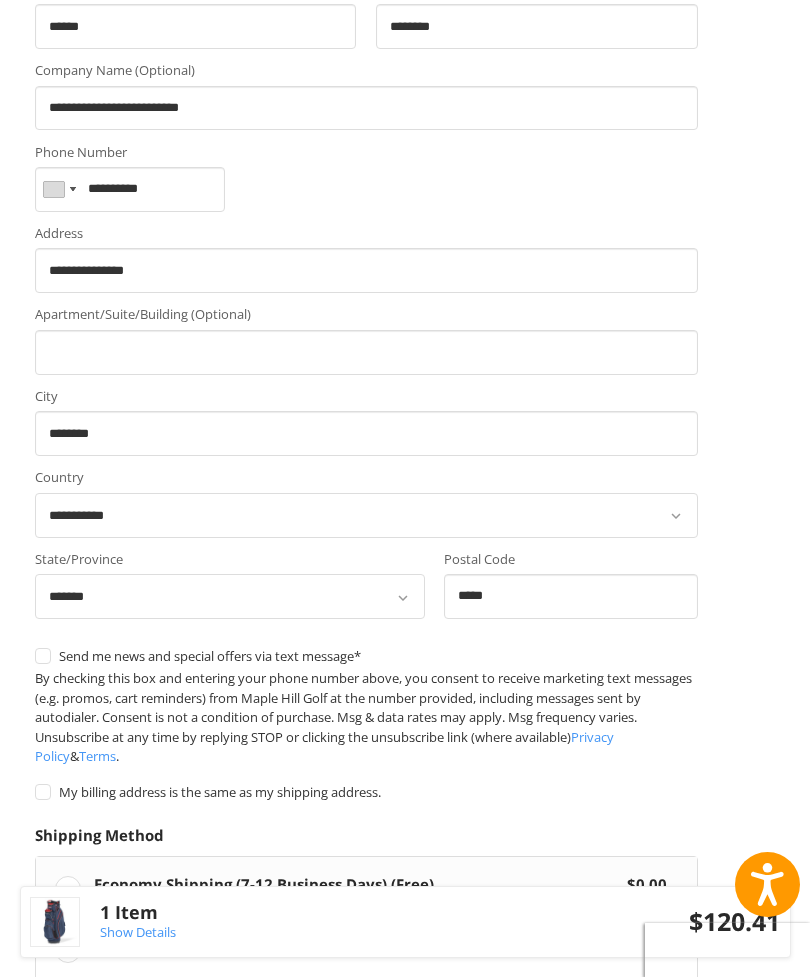 click on "Economy Shipping (7-12 Business Days) (Free) $0.00" at bounding box center [366, 887] 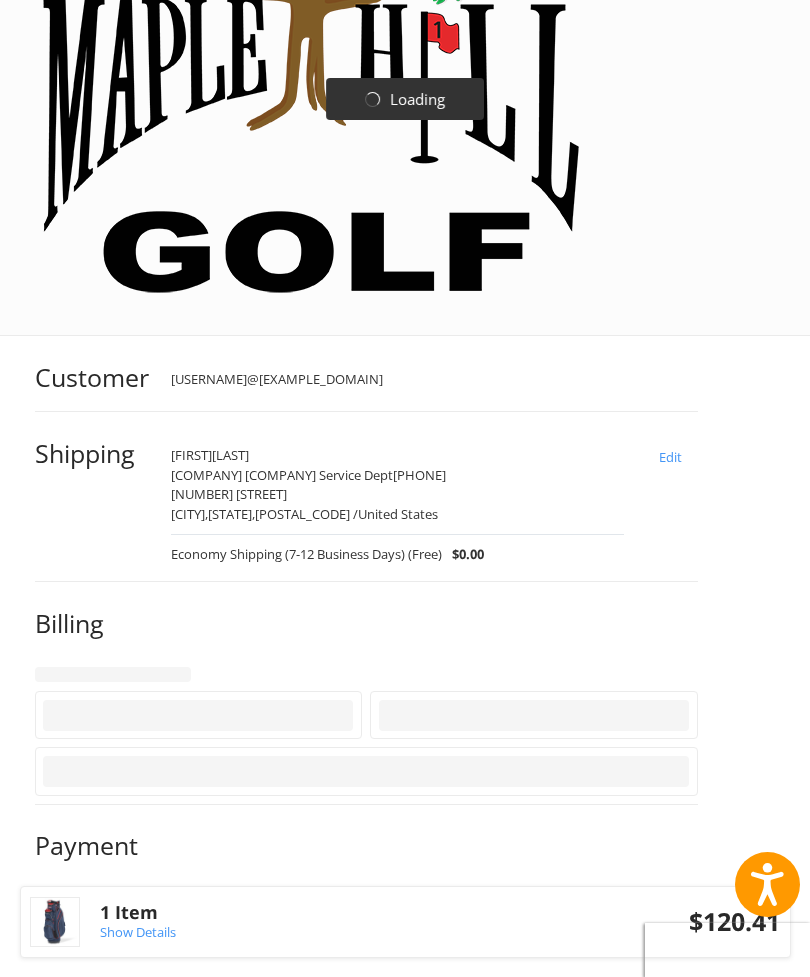 scroll, scrollTop: 0, scrollLeft: 0, axis: both 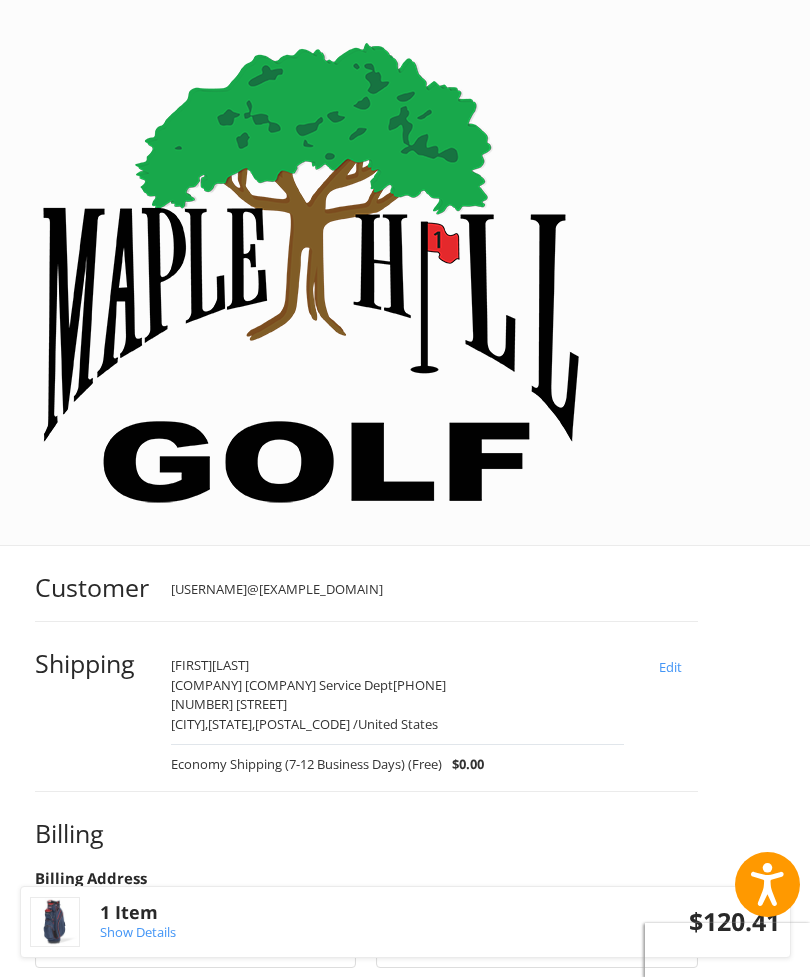 click on "**********" at bounding box center (366, 1190) 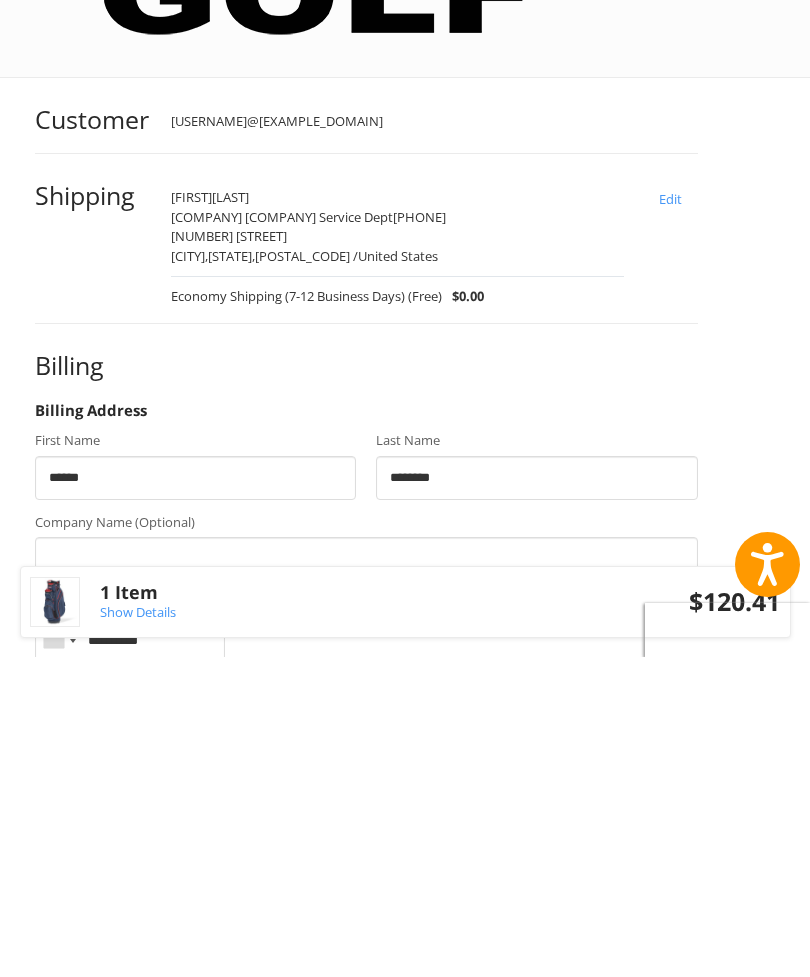 type on "**********" 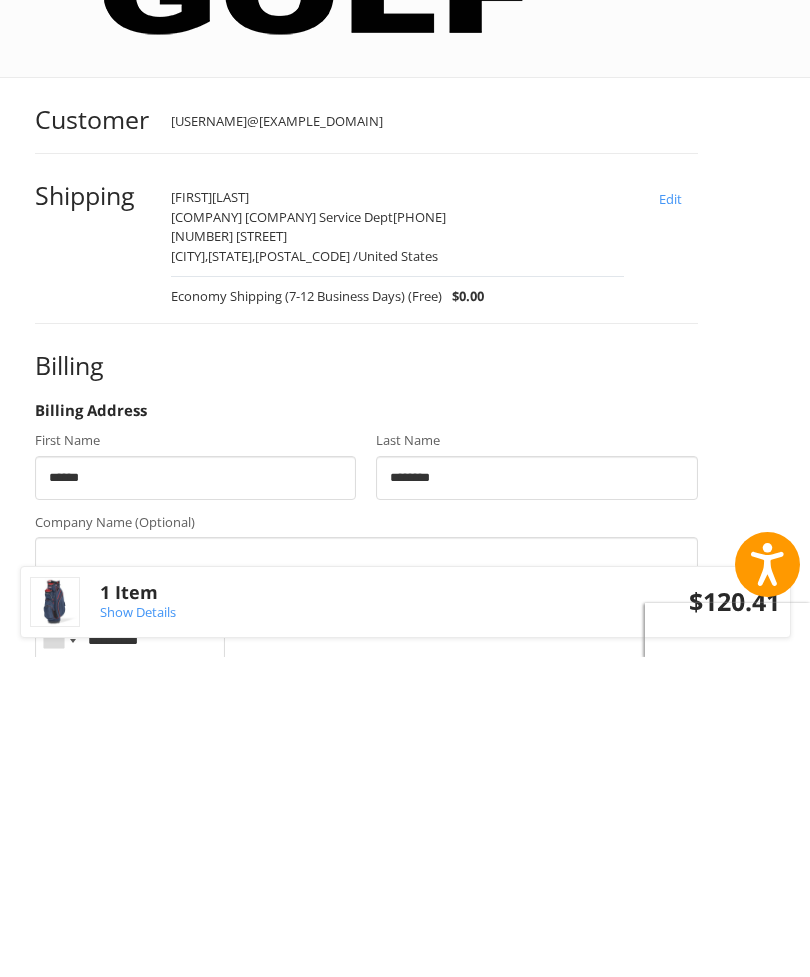 type on "*" 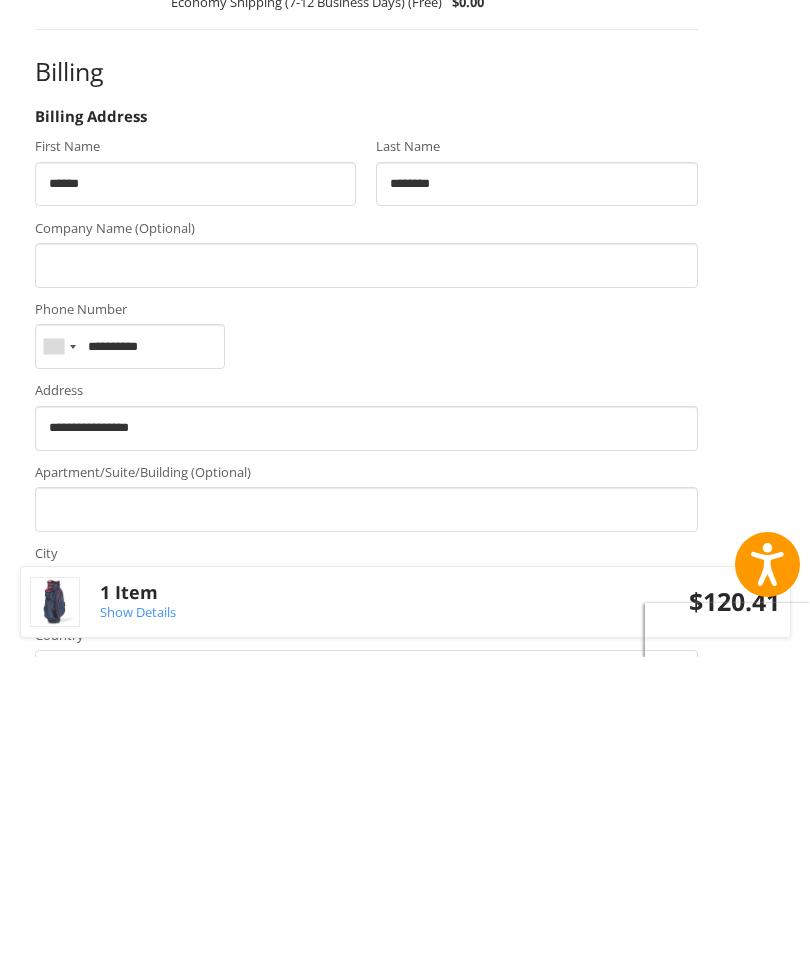 scroll, scrollTop: 445, scrollLeft: 0, axis: vertical 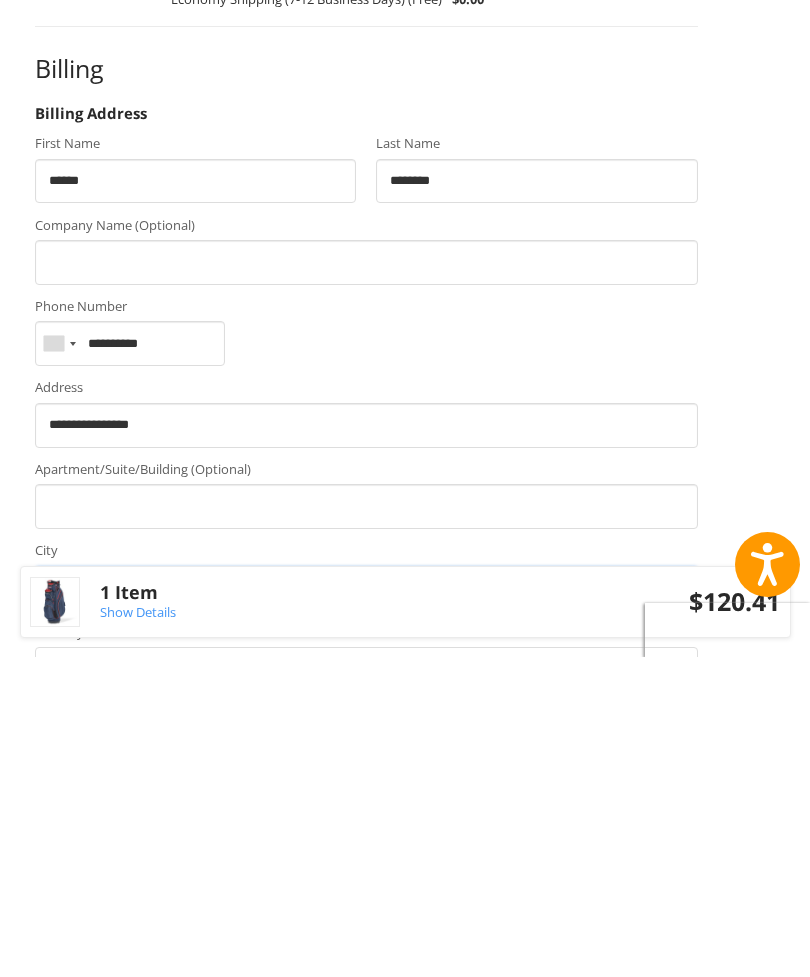 type on "******" 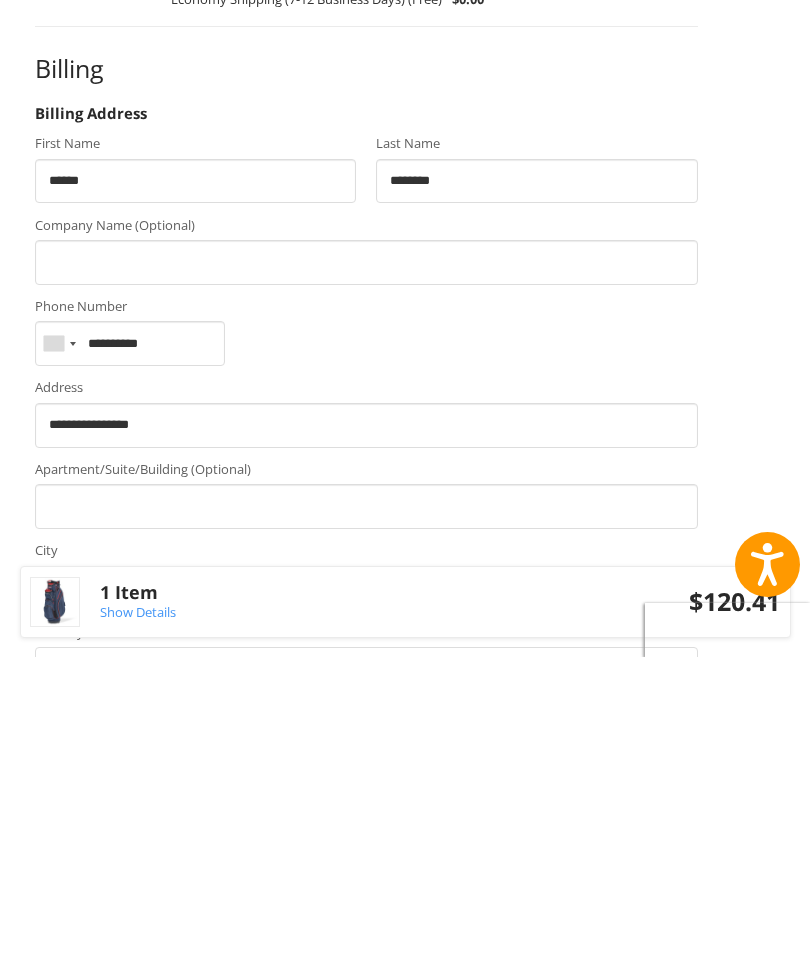 click on "*****" at bounding box center [571, 1070] 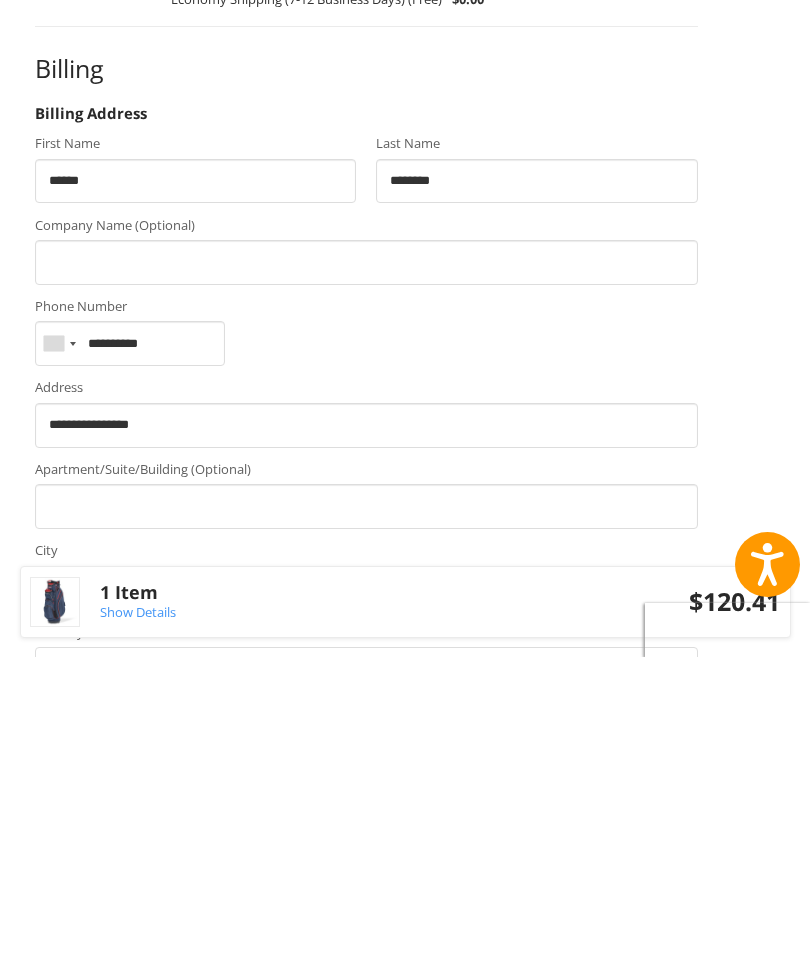 type on "*****" 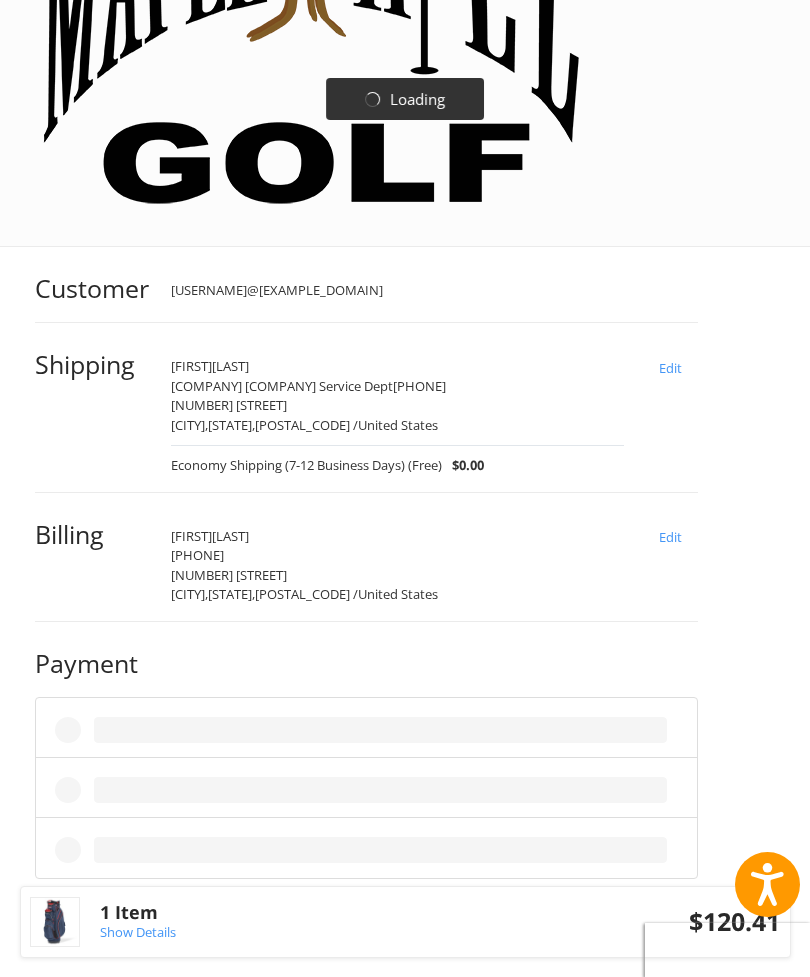 scroll, scrollTop: 0, scrollLeft: 0, axis: both 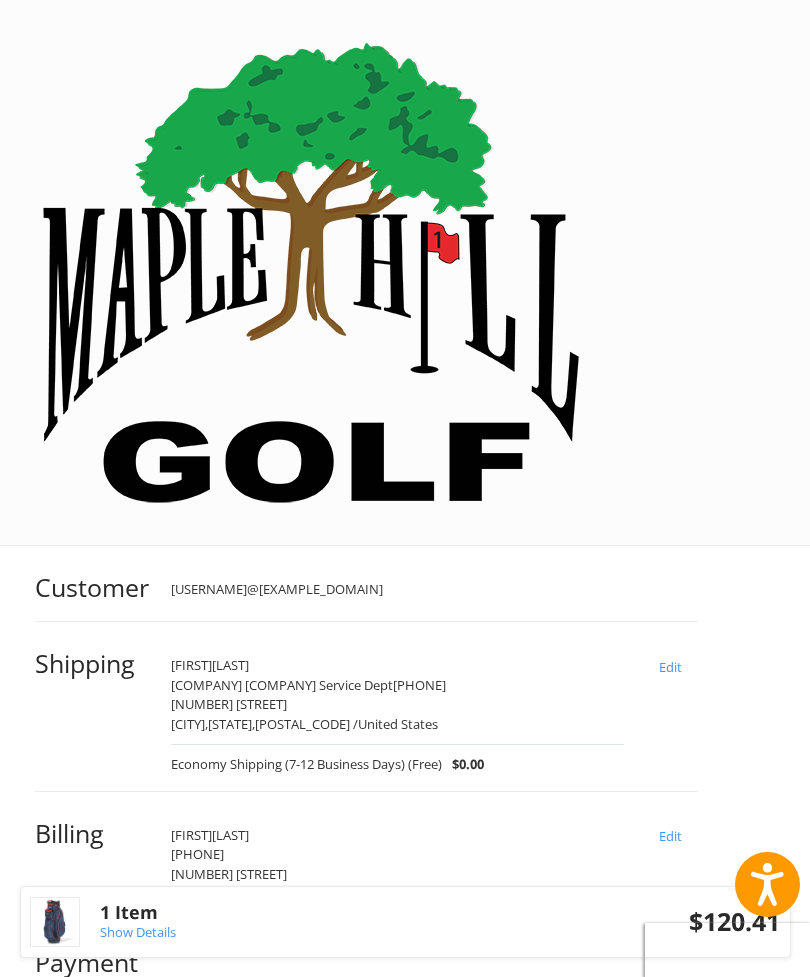 click on "Edit" at bounding box center (671, 666) 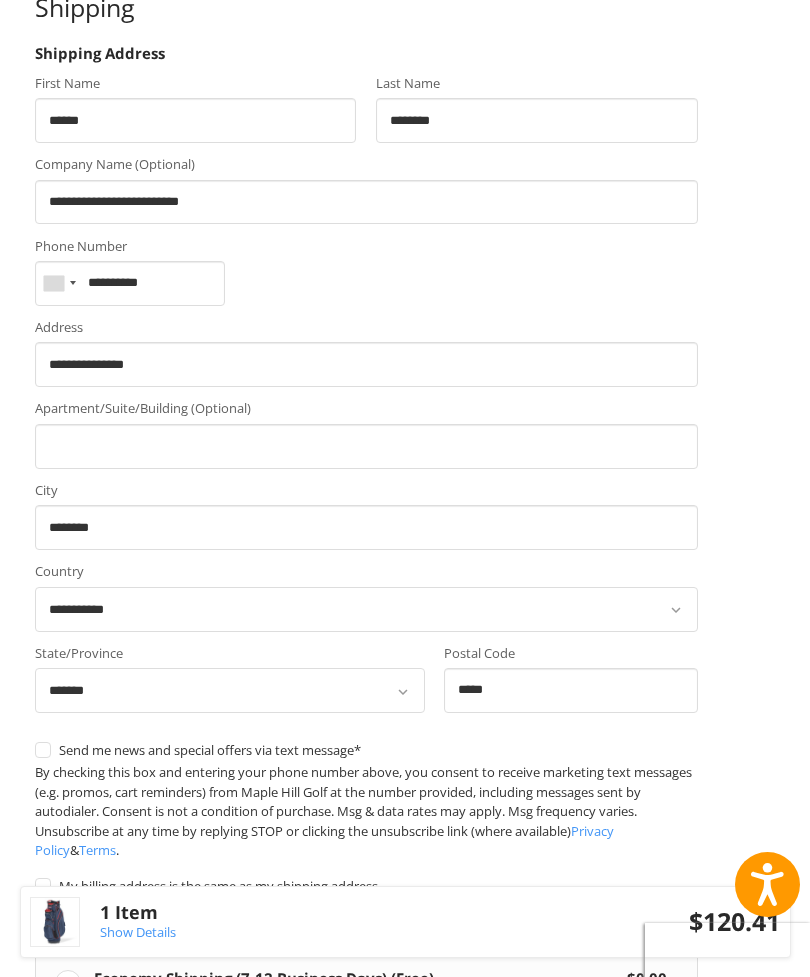 scroll, scrollTop: 750, scrollLeft: 0, axis: vertical 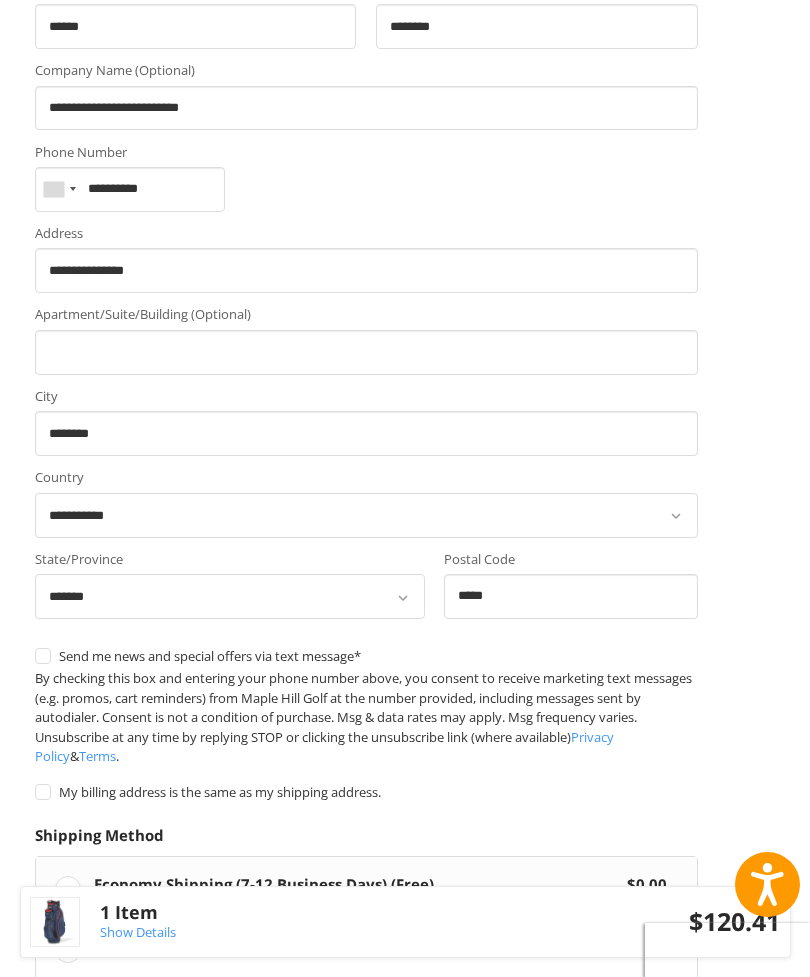 click on "Continue" at bounding box center (98, 1088) 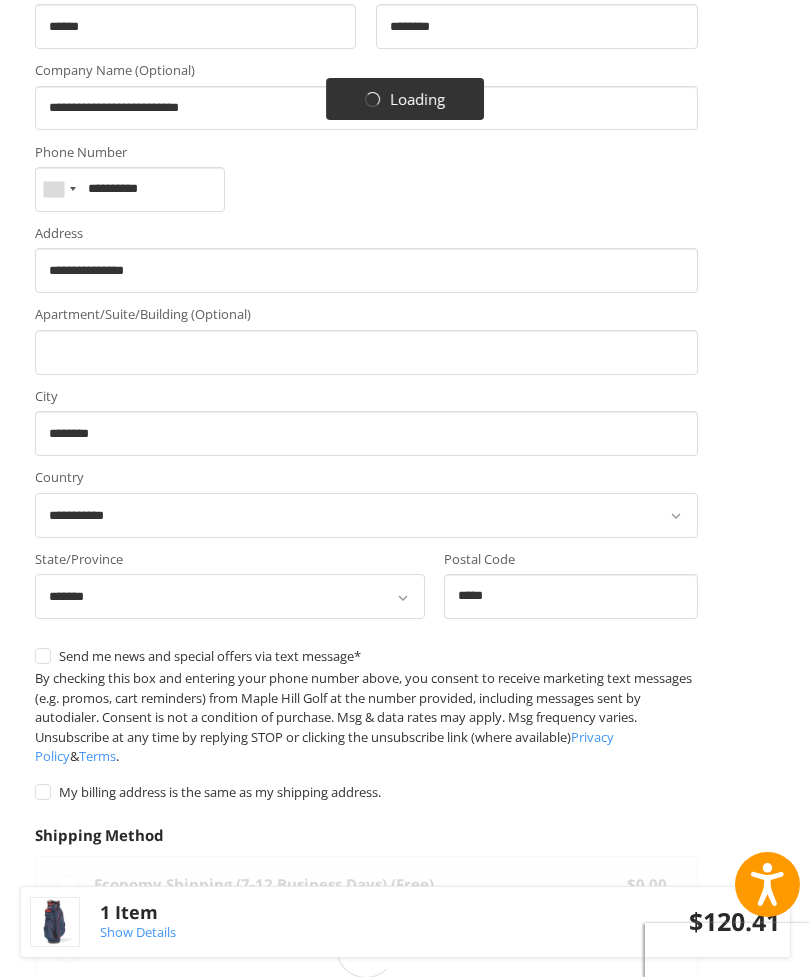 scroll, scrollTop: 0, scrollLeft: 0, axis: both 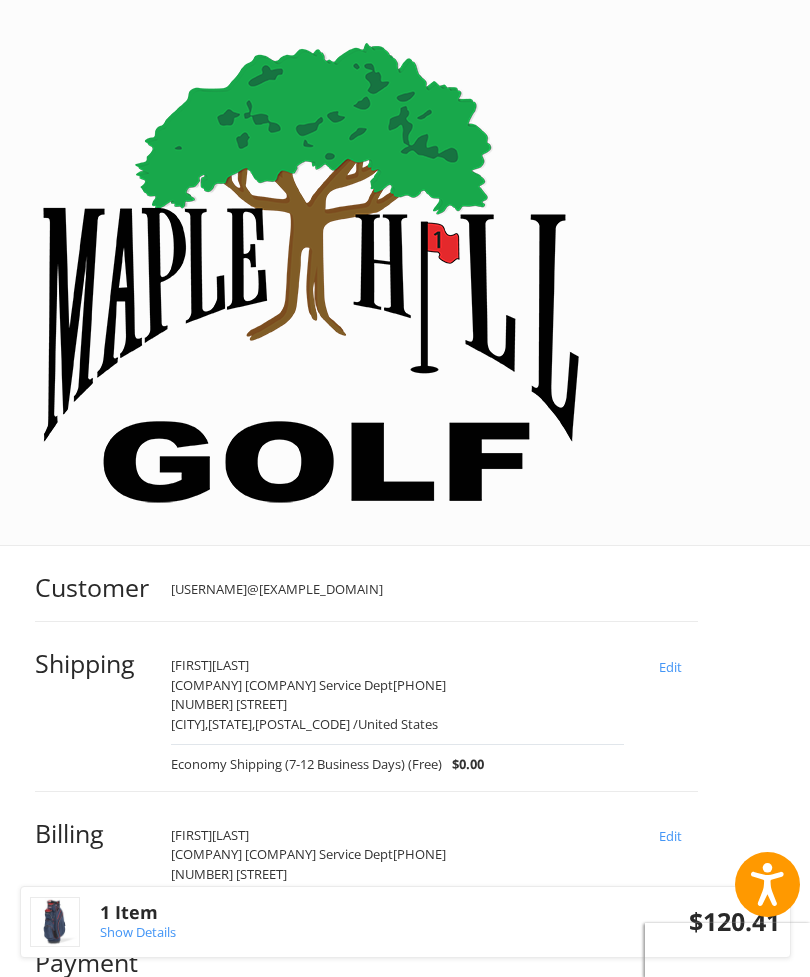 click on "Complete order" at bounding box center [366, 1146] 